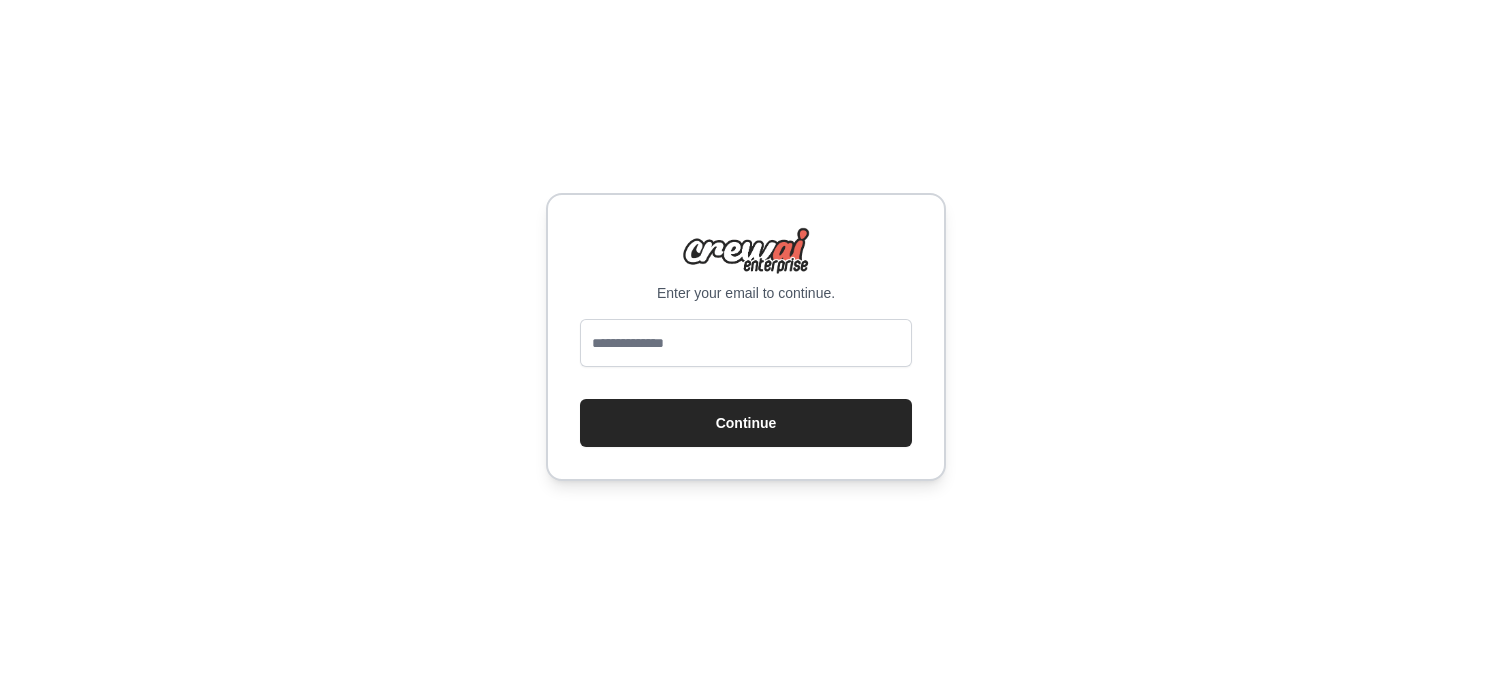 scroll, scrollTop: 0, scrollLeft: 0, axis: both 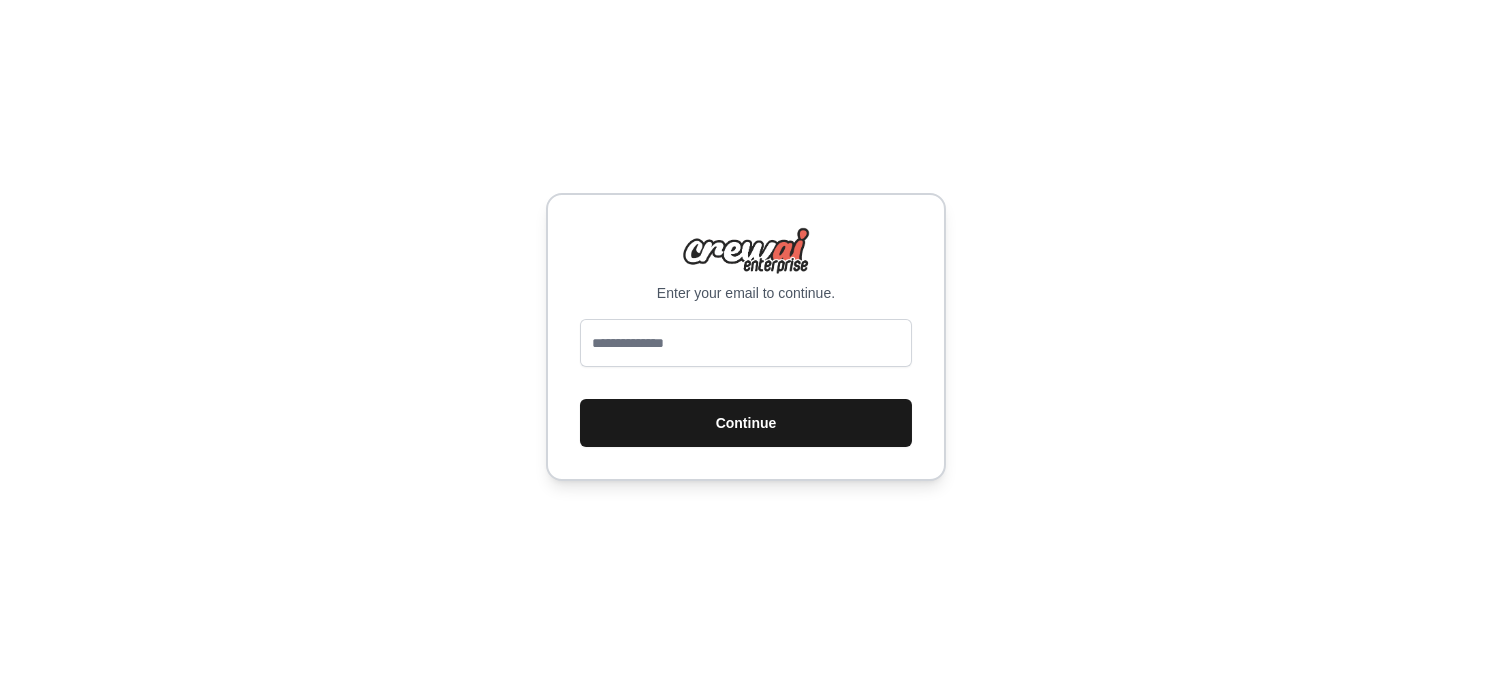 type on "**********" 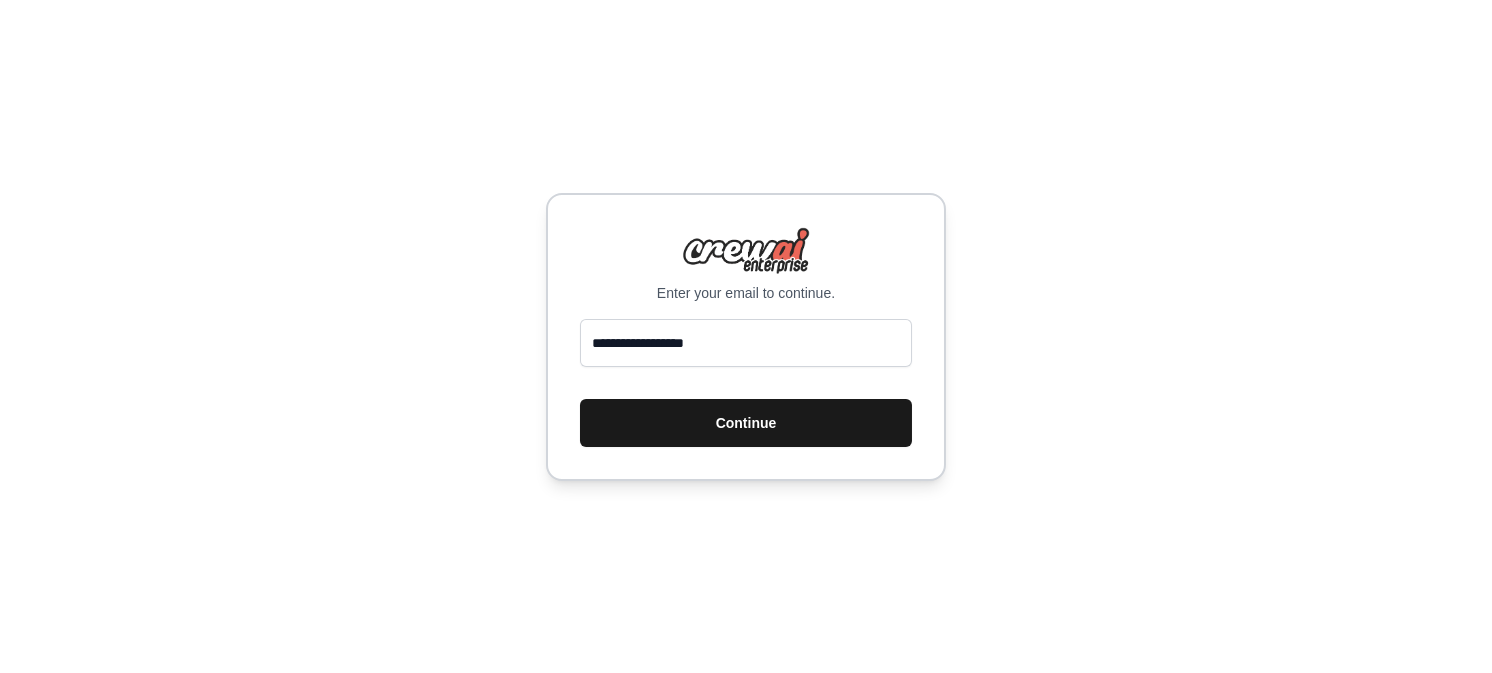 click on "Continue" at bounding box center [746, 423] 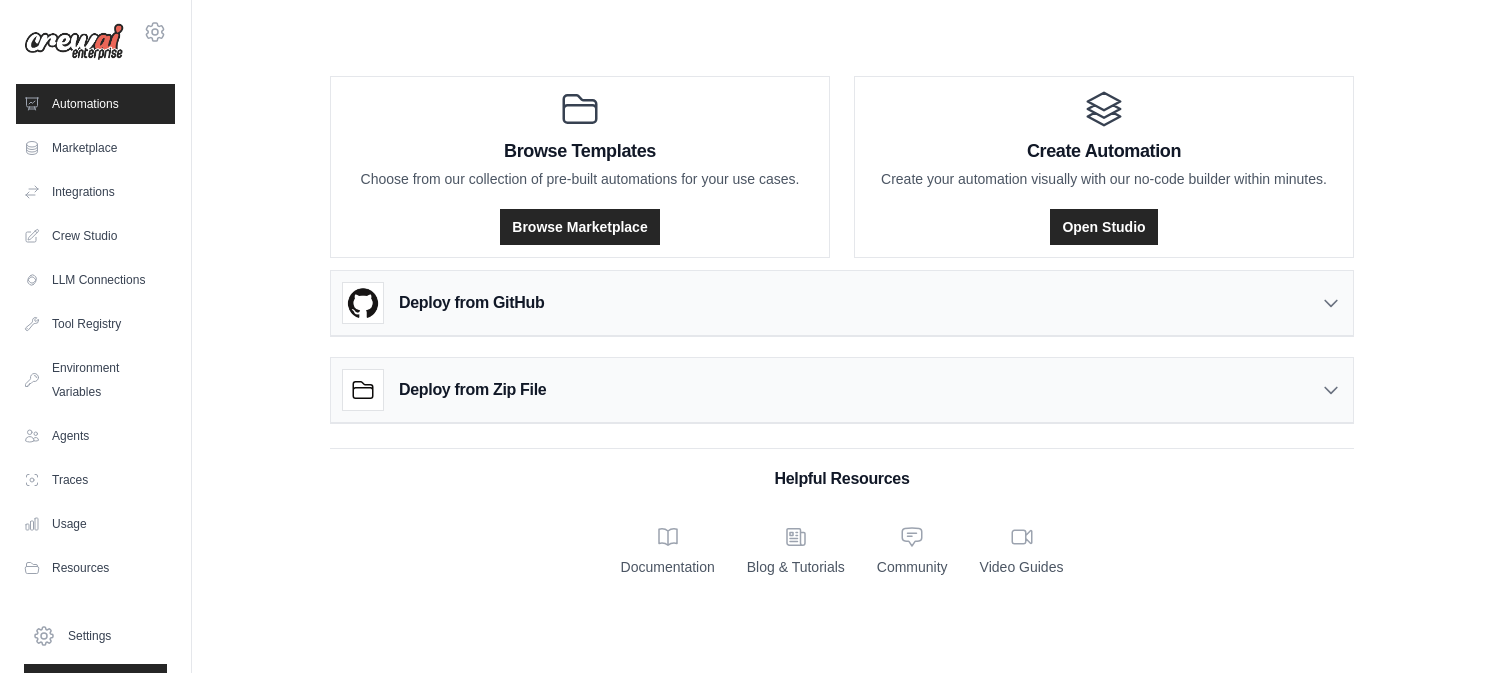 scroll, scrollTop: 0, scrollLeft: 0, axis: both 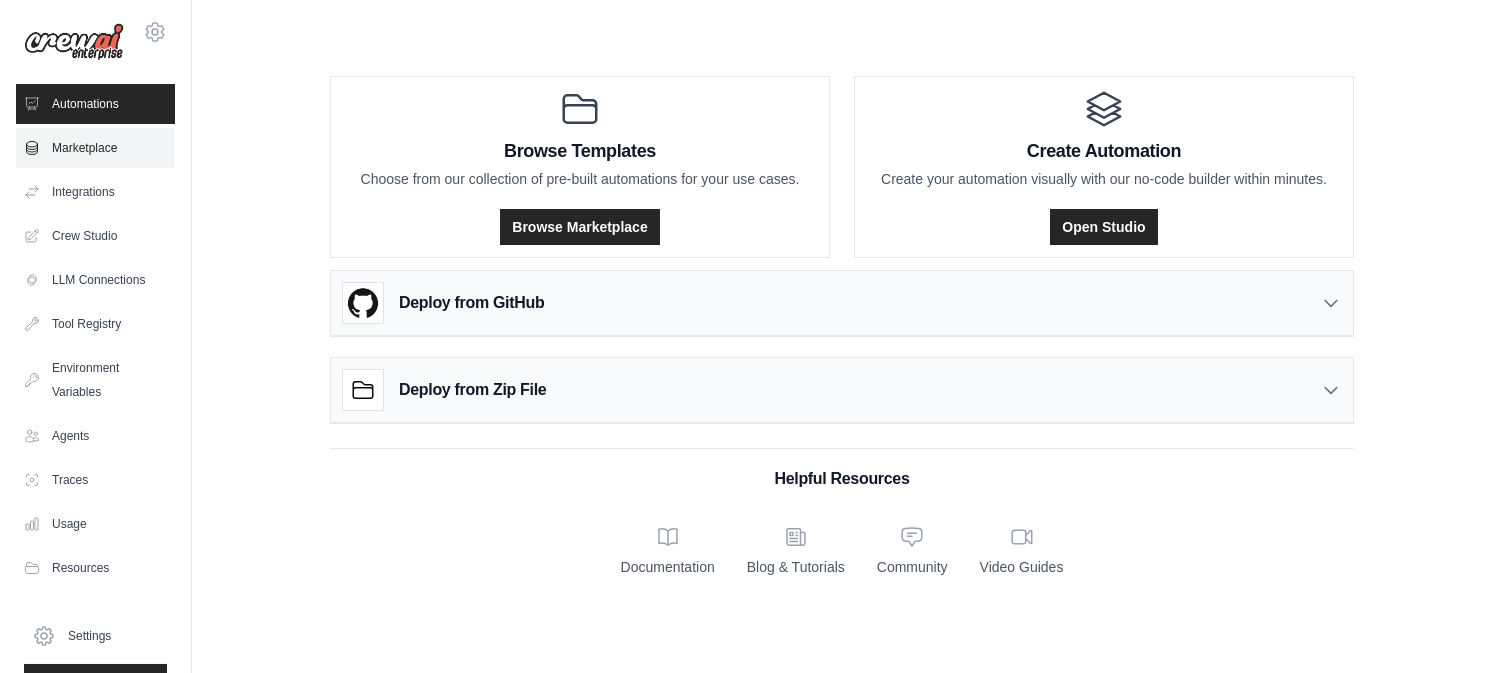 click on "Marketplace" at bounding box center [95, 148] 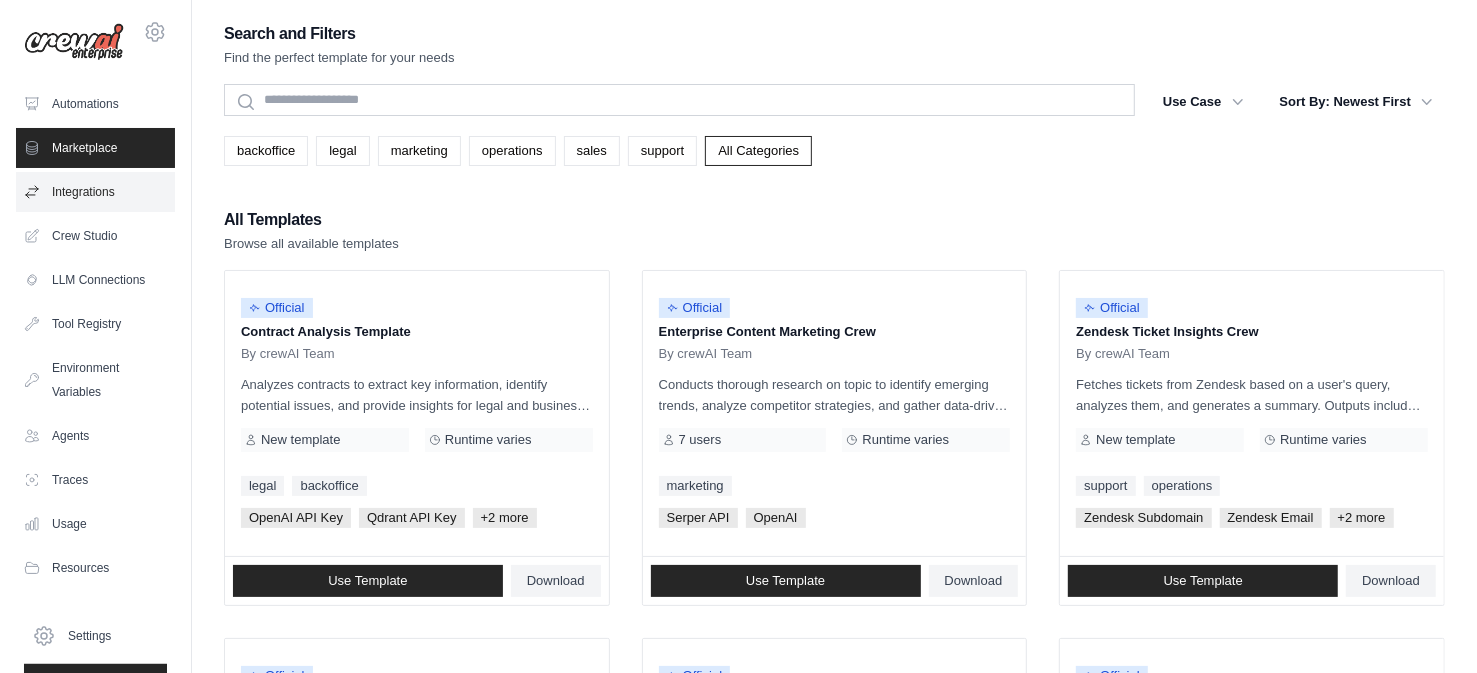 click on "Integrations" at bounding box center (95, 192) 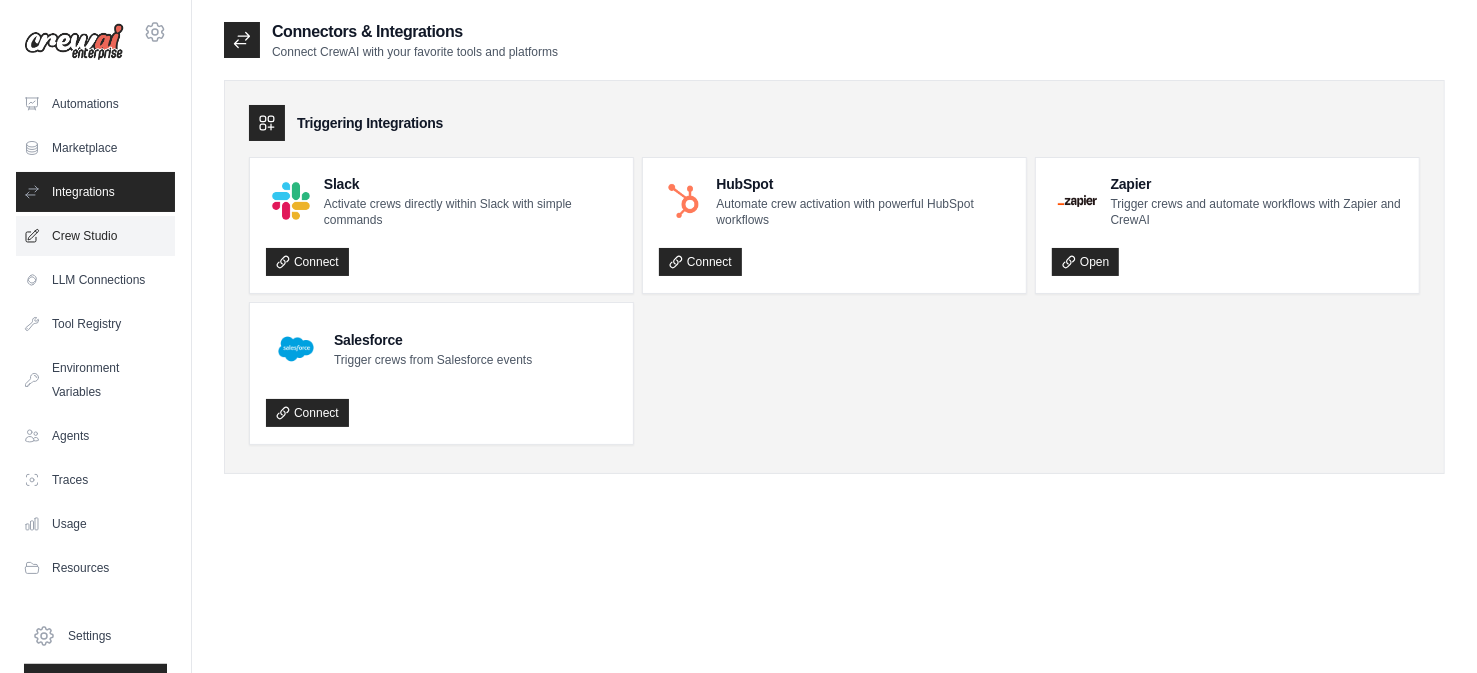 click on "Crew Studio" at bounding box center (95, 236) 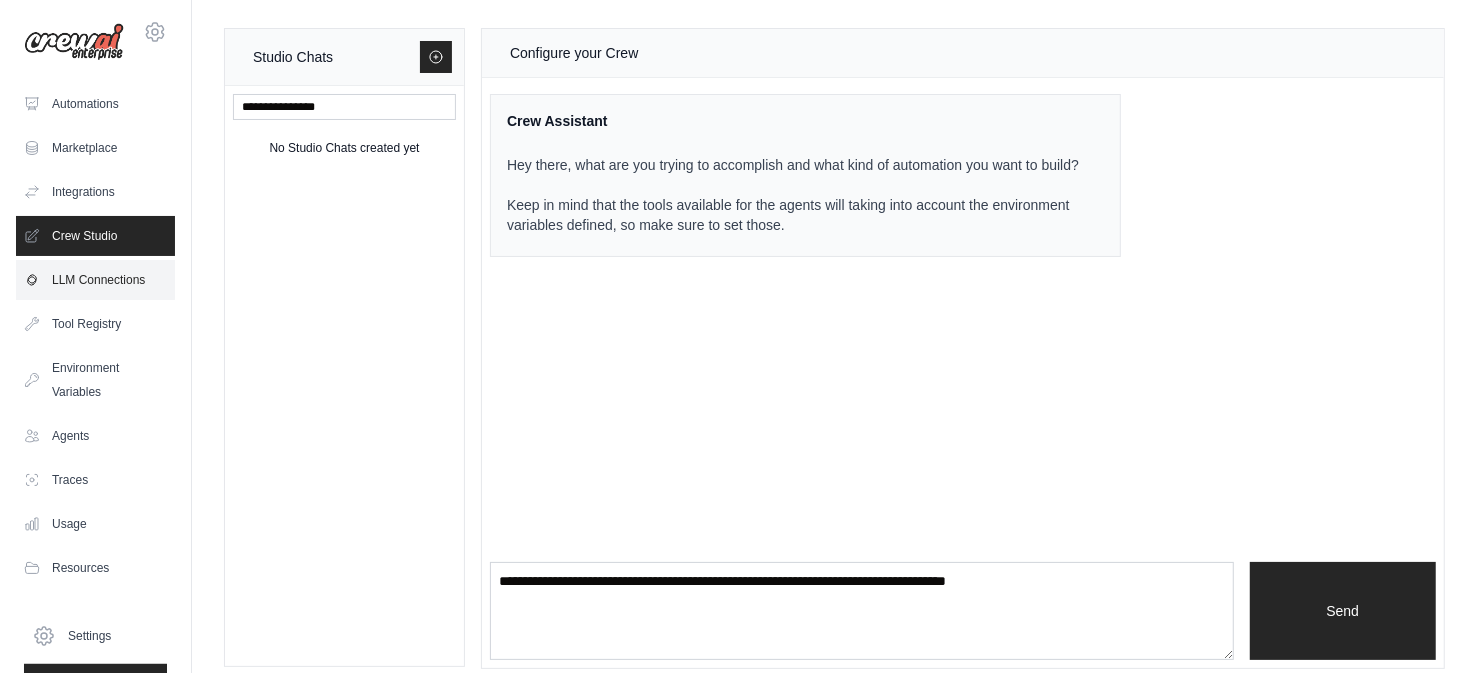 click on "LLM Connections" at bounding box center [95, 280] 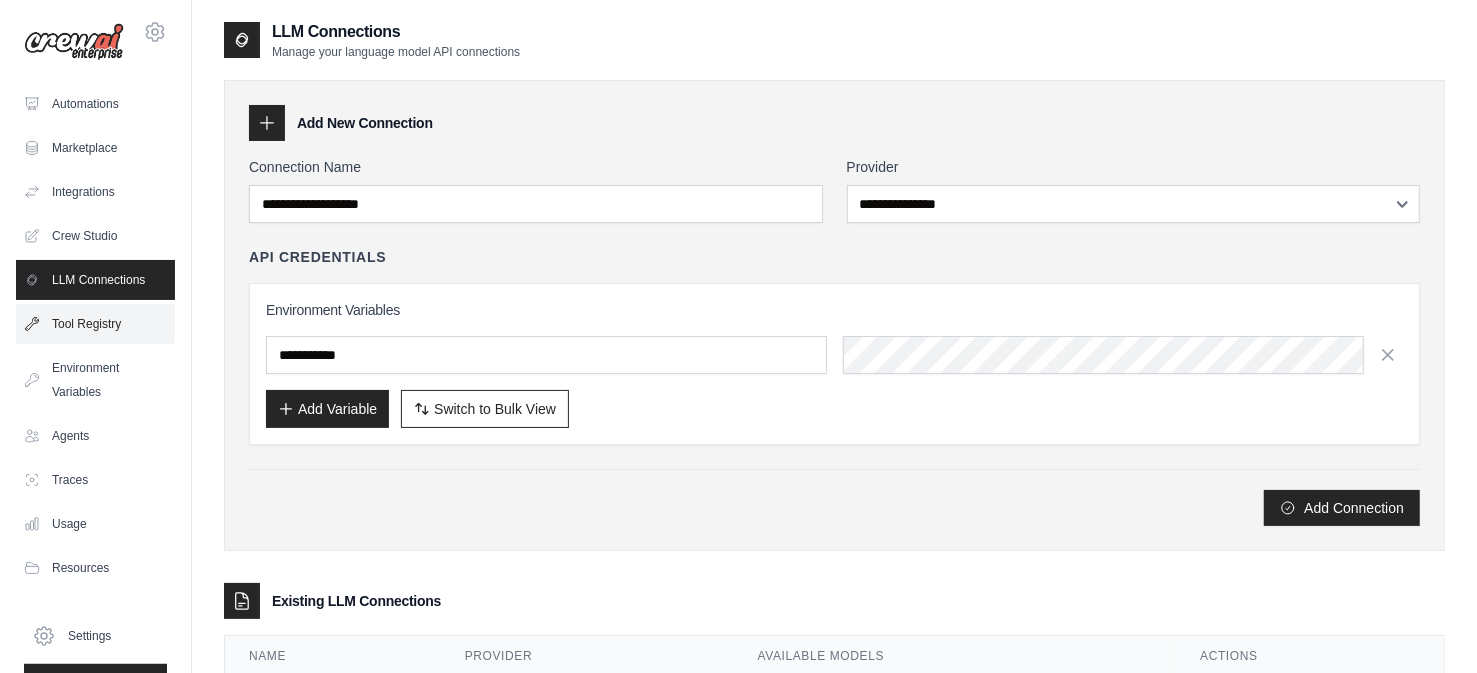 click on "Tool Registry" at bounding box center [95, 324] 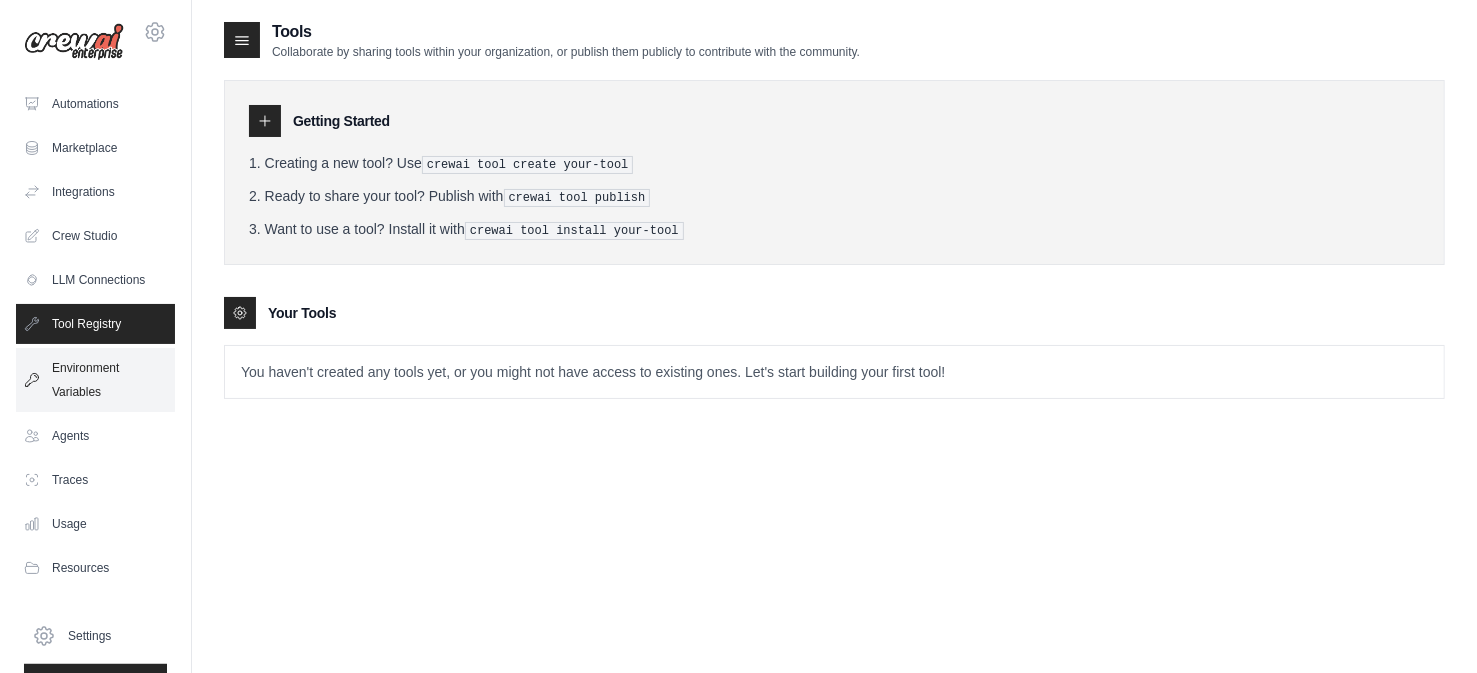 click on "Environment Variables" at bounding box center (95, 380) 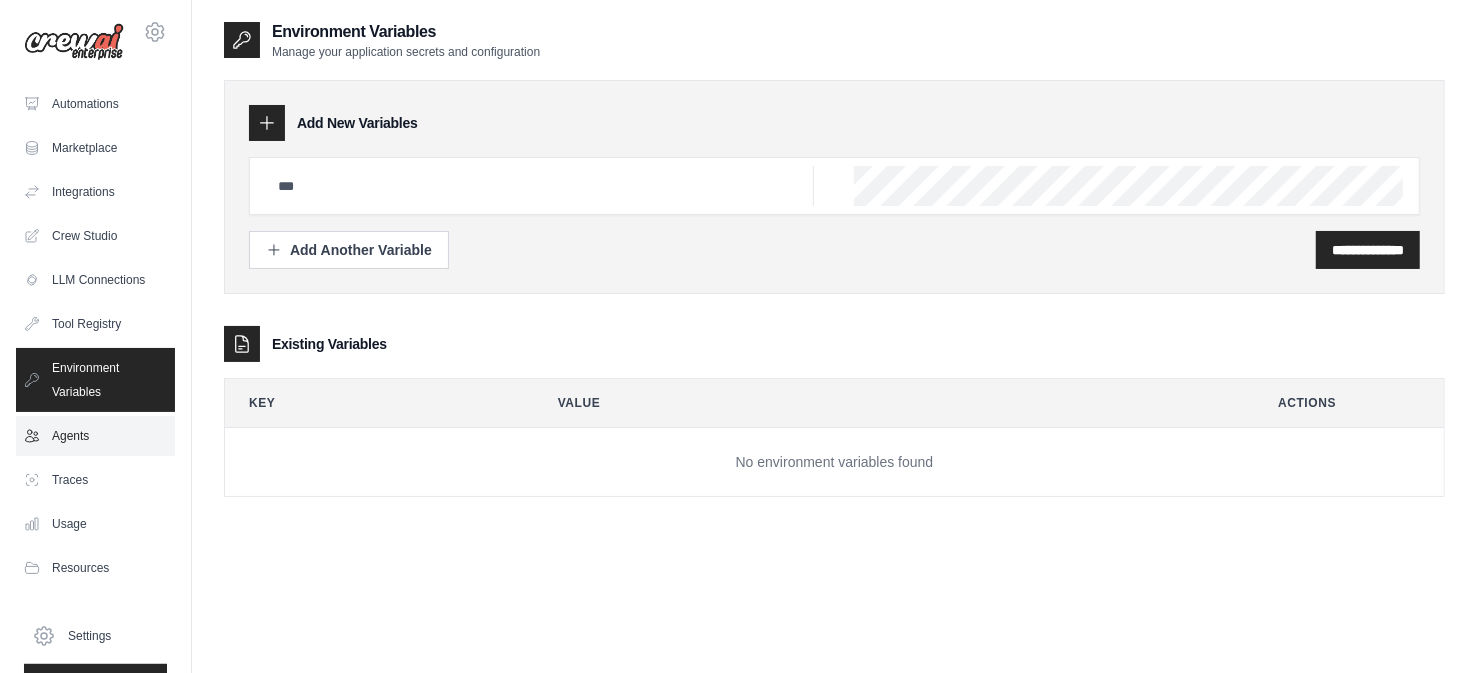 click on "Agents" at bounding box center [95, 436] 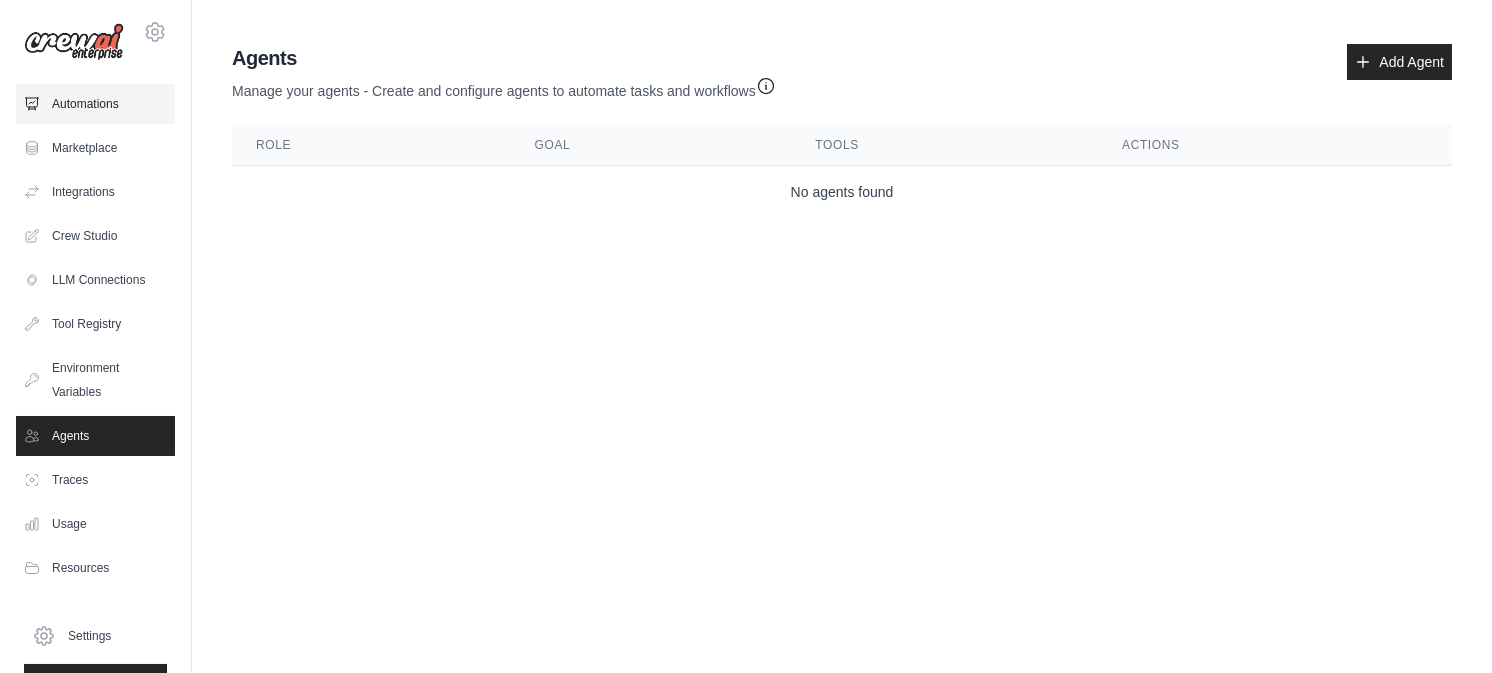 click on "Automations" at bounding box center [95, 104] 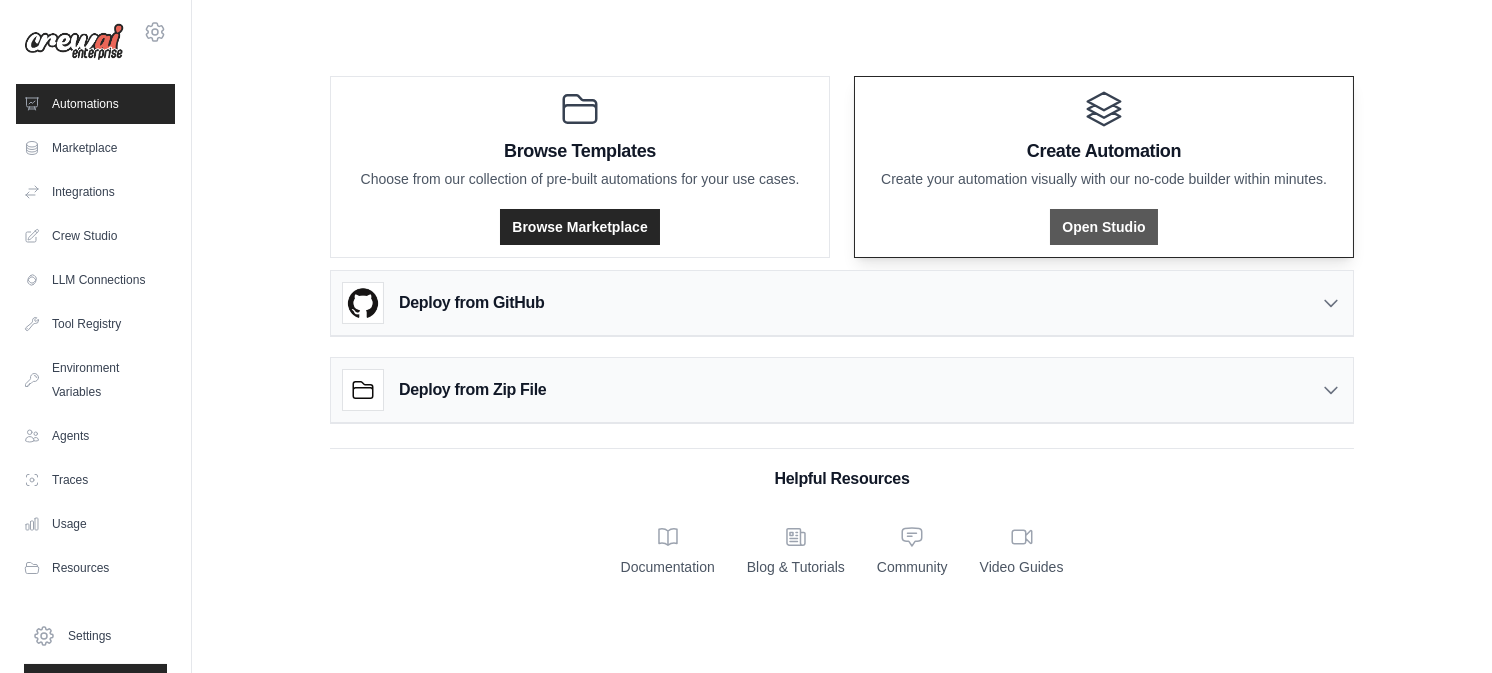 click on "Open Studio" at bounding box center (1103, 227) 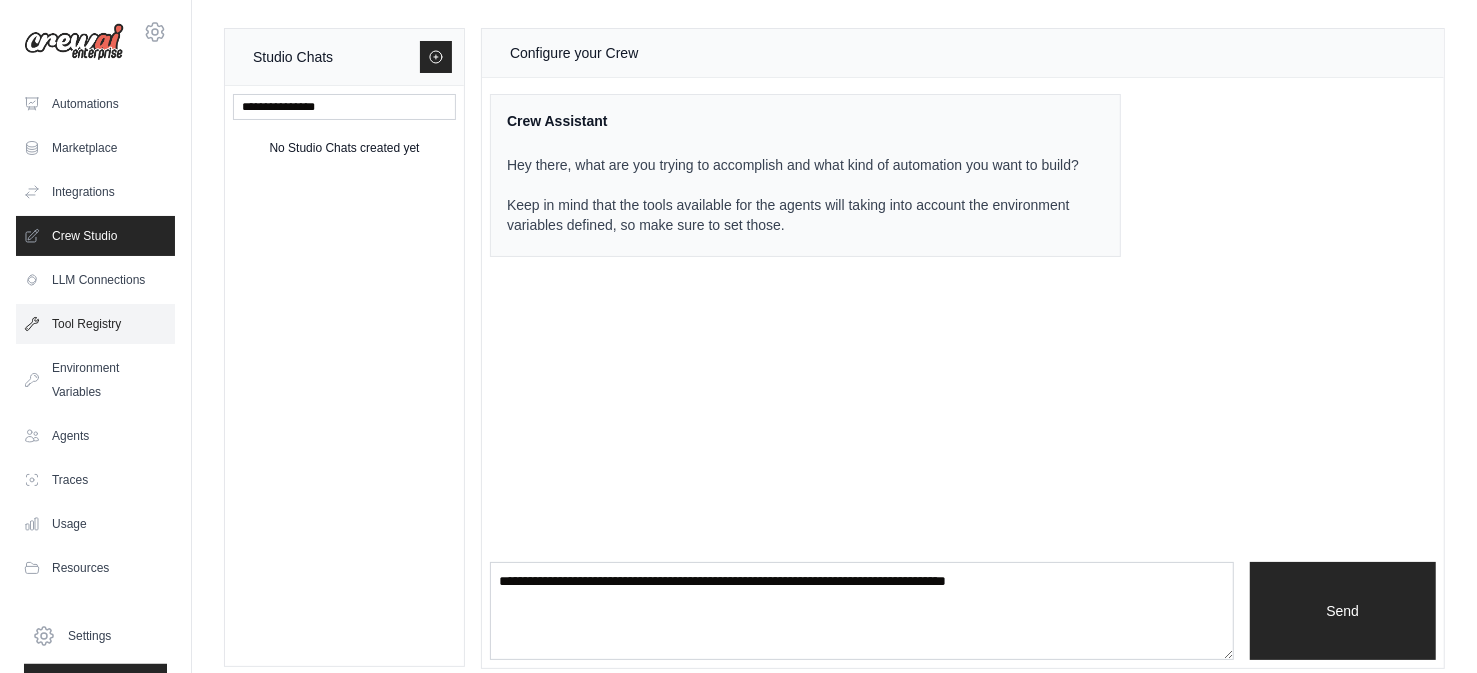click on "Tool Registry" at bounding box center [95, 324] 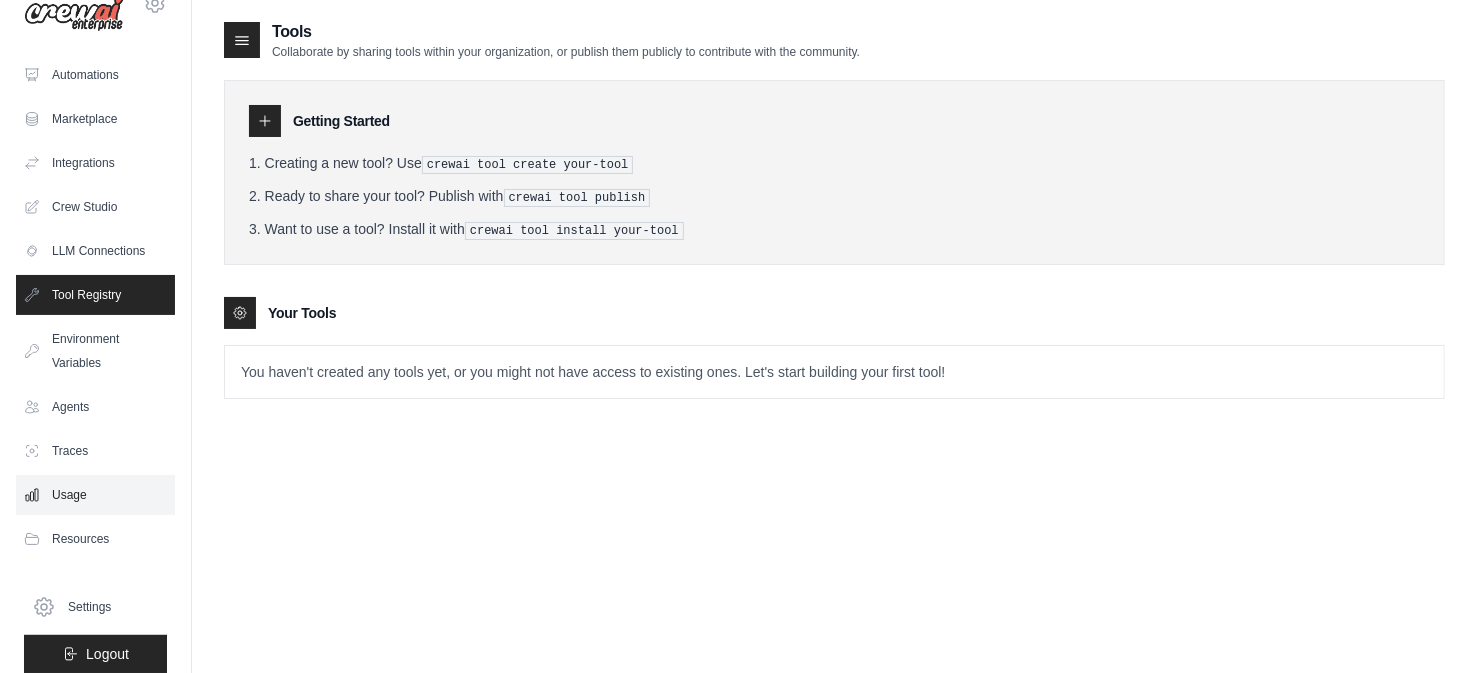 scroll, scrollTop: 45, scrollLeft: 0, axis: vertical 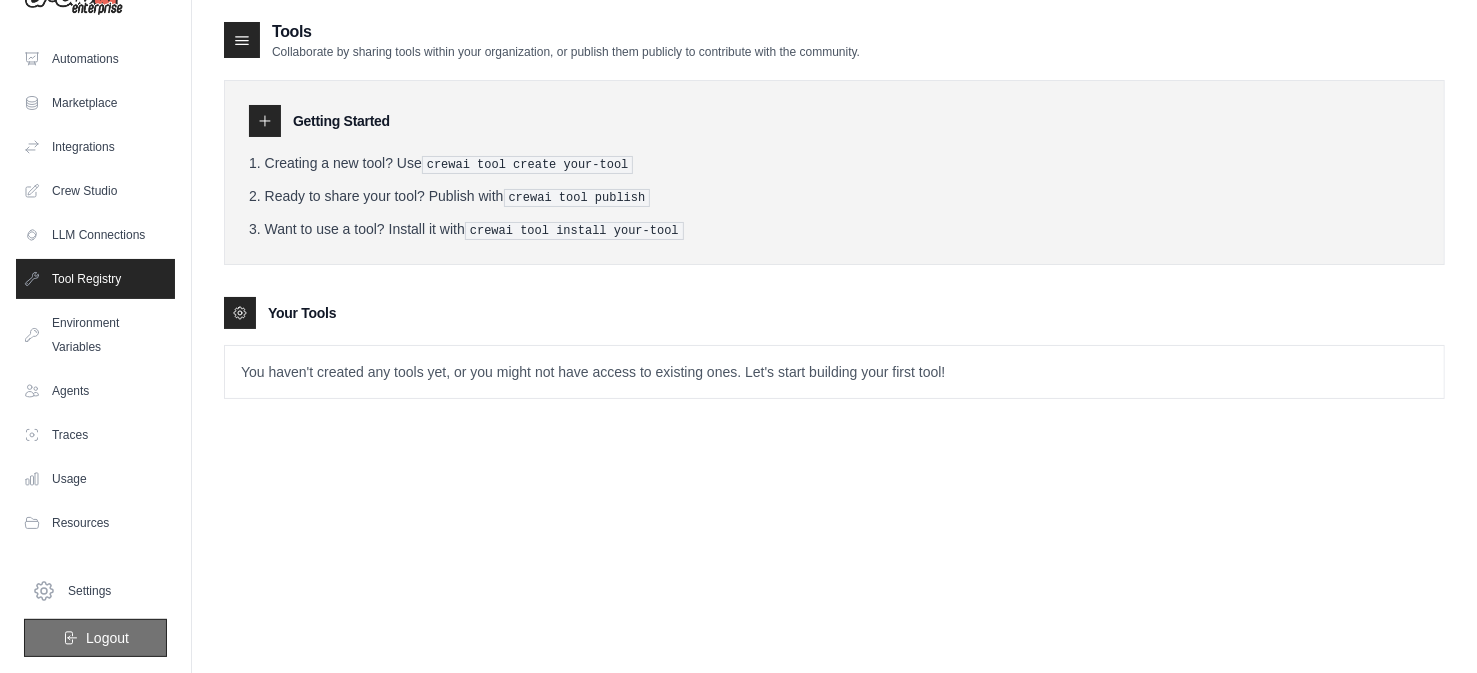 click on "Logout" at bounding box center [107, 638] 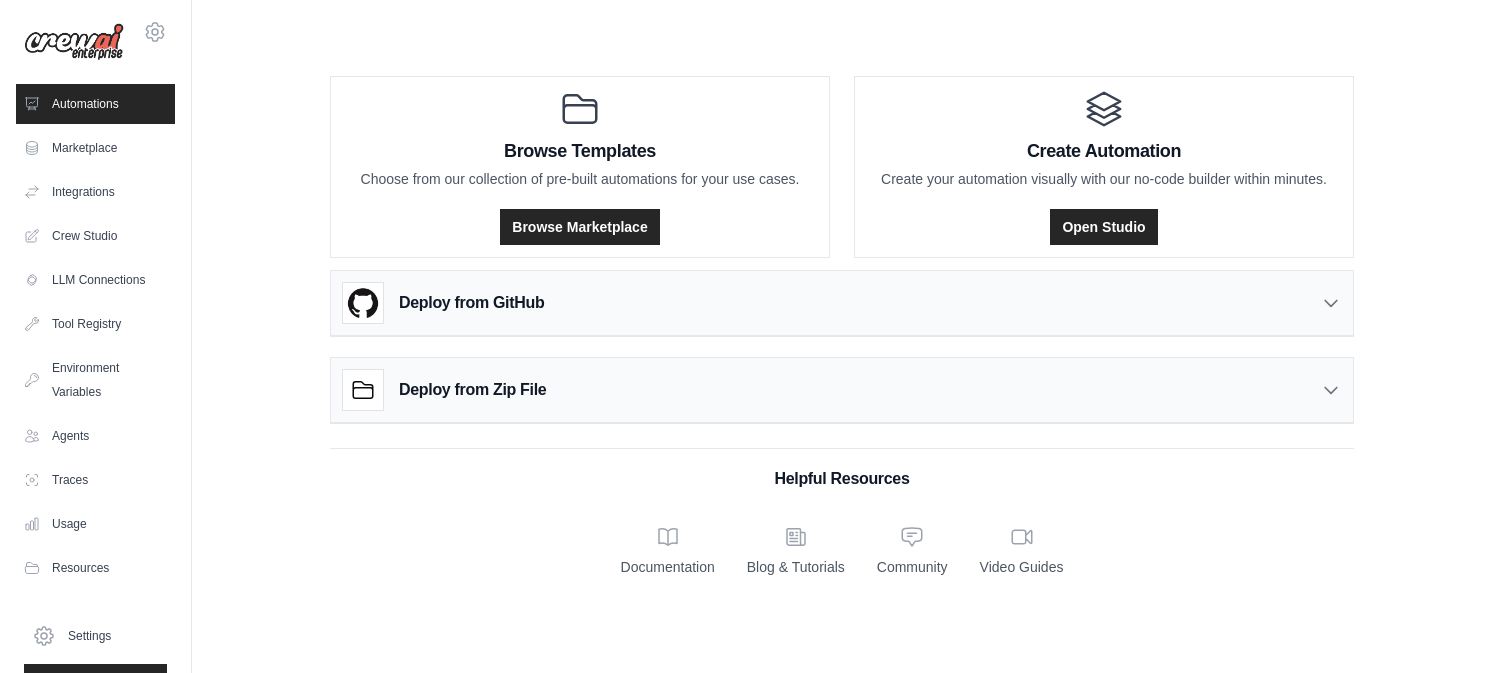 scroll, scrollTop: 0, scrollLeft: 0, axis: both 